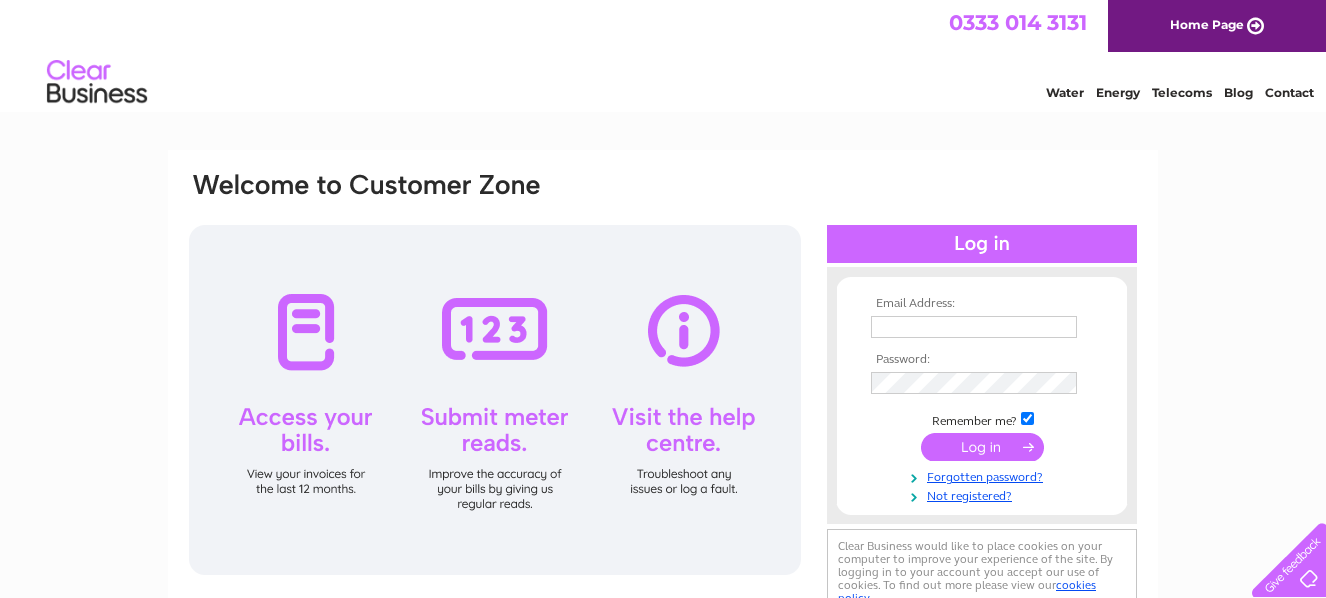 scroll, scrollTop: 0, scrollLeft: 0, axis: both 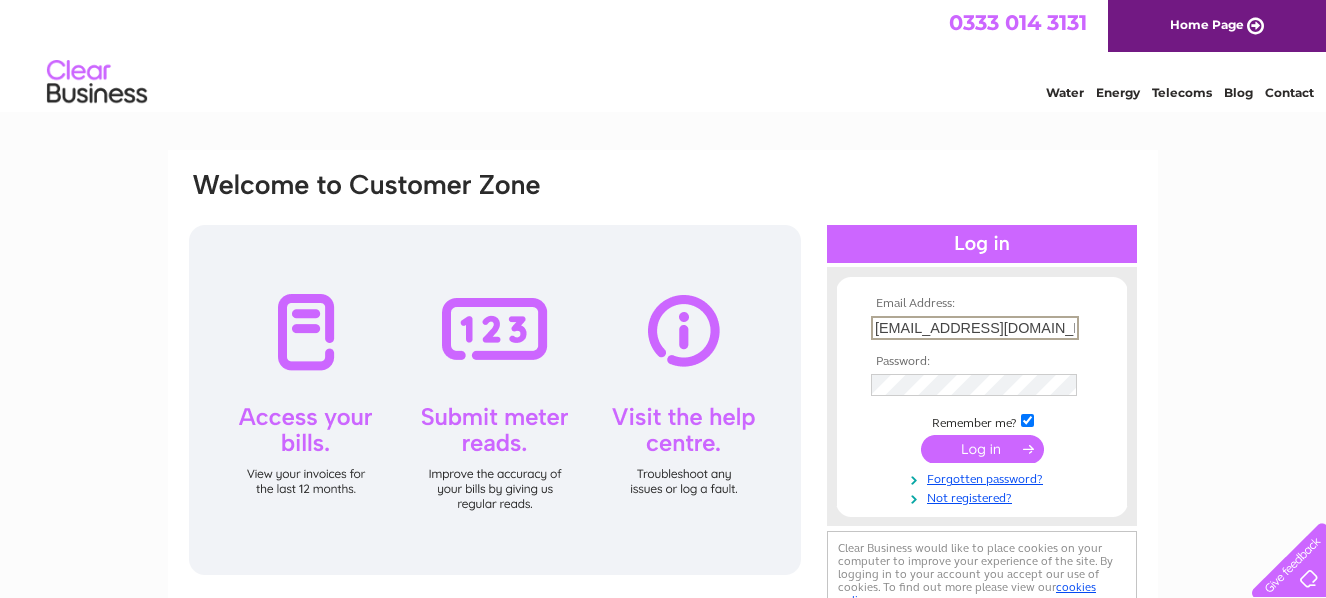 type on "lindagpmoney@gmail.com" 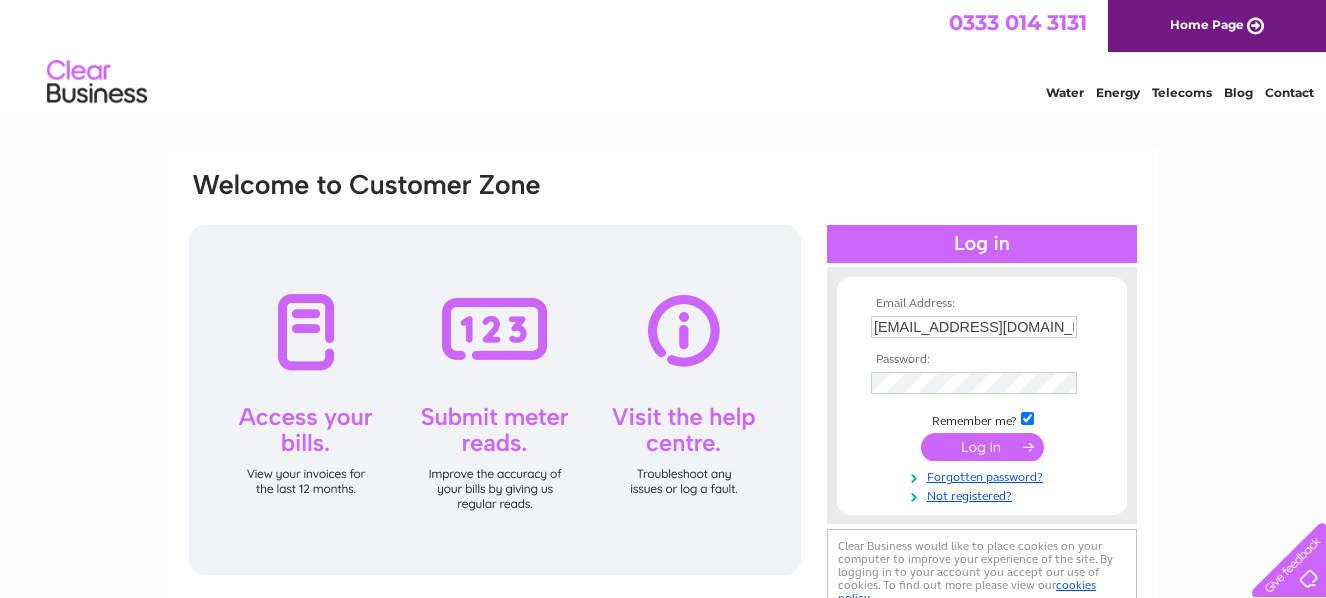 click at bounding box center [982, 447] 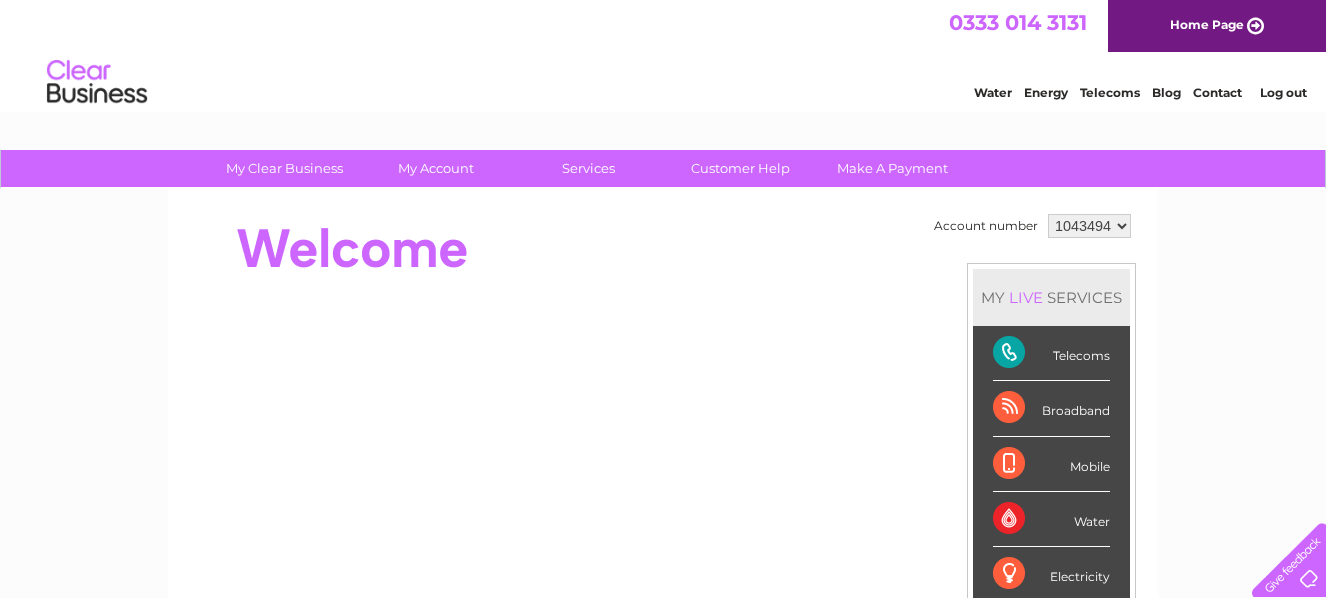 scroll, scrollTop: 0, scrollLeft: 0, axis: both 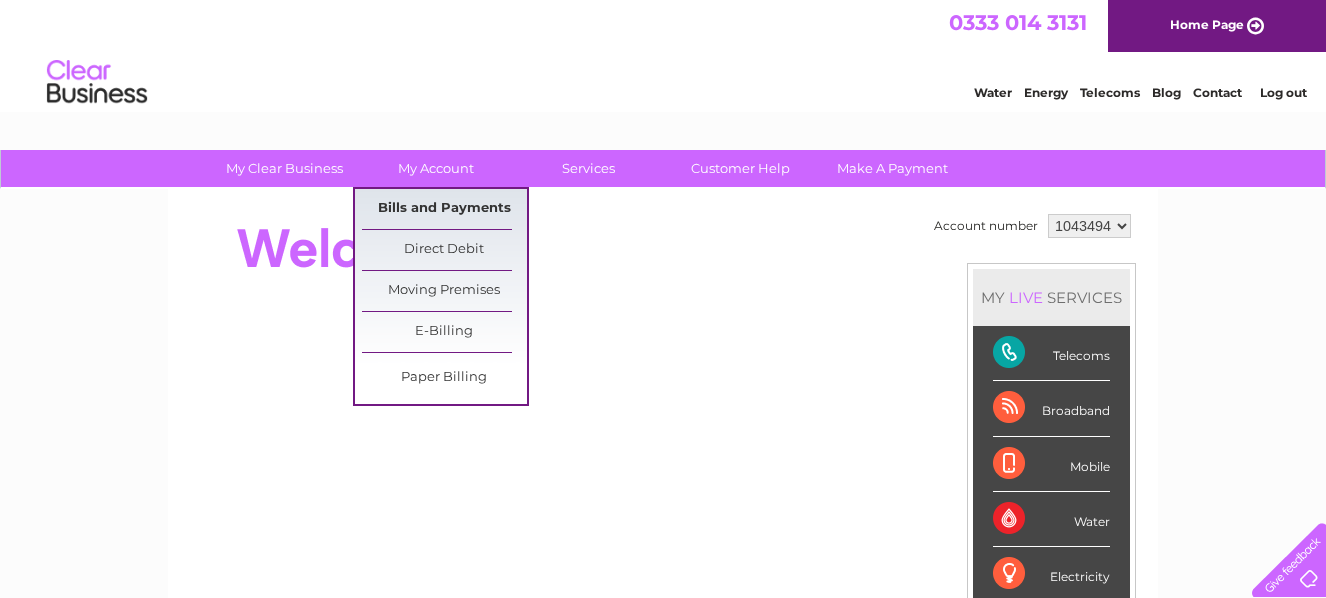 click on "Bills and Payments" at bounding box center (444, 209) 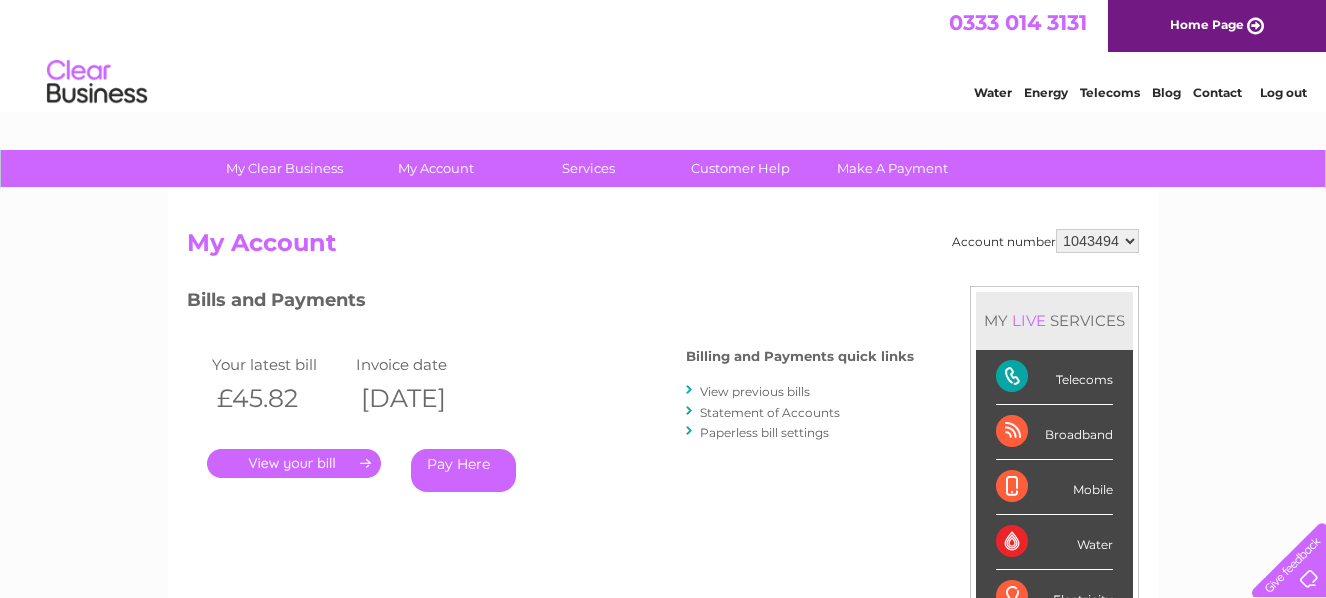scroll, scrollTop: 0, scrollLeft: 0, axis: both 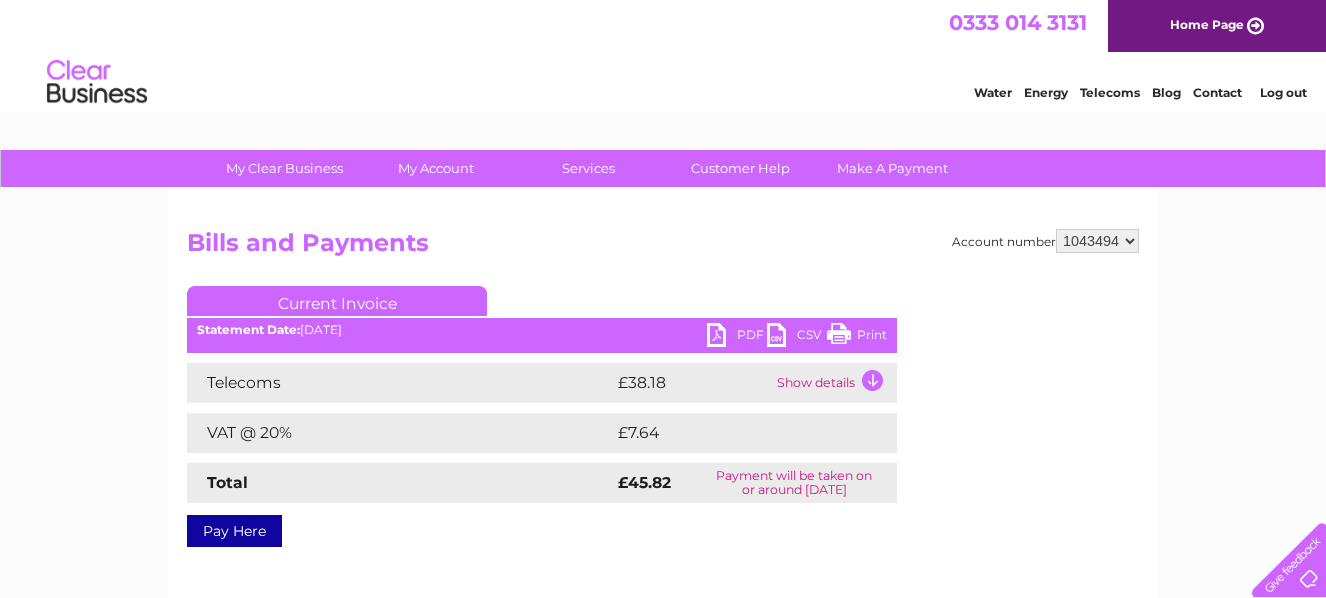 click on "PDF" at bounding box center (737, 337) 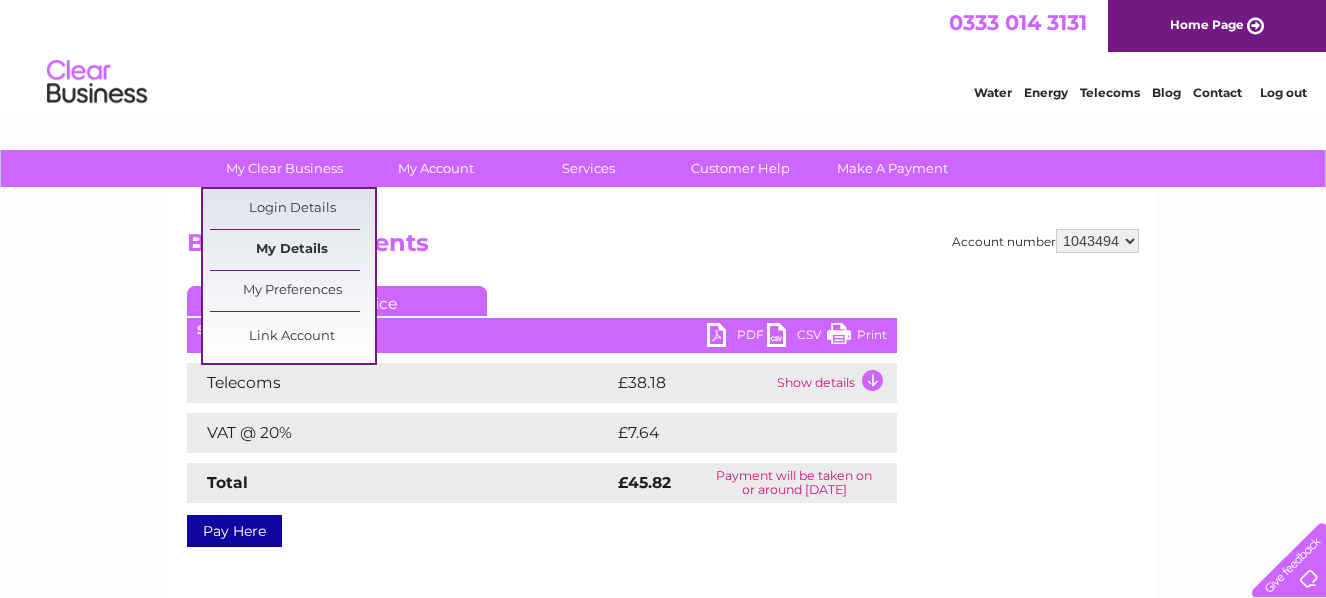 click on "My Details" at bounding box center (292, 250) 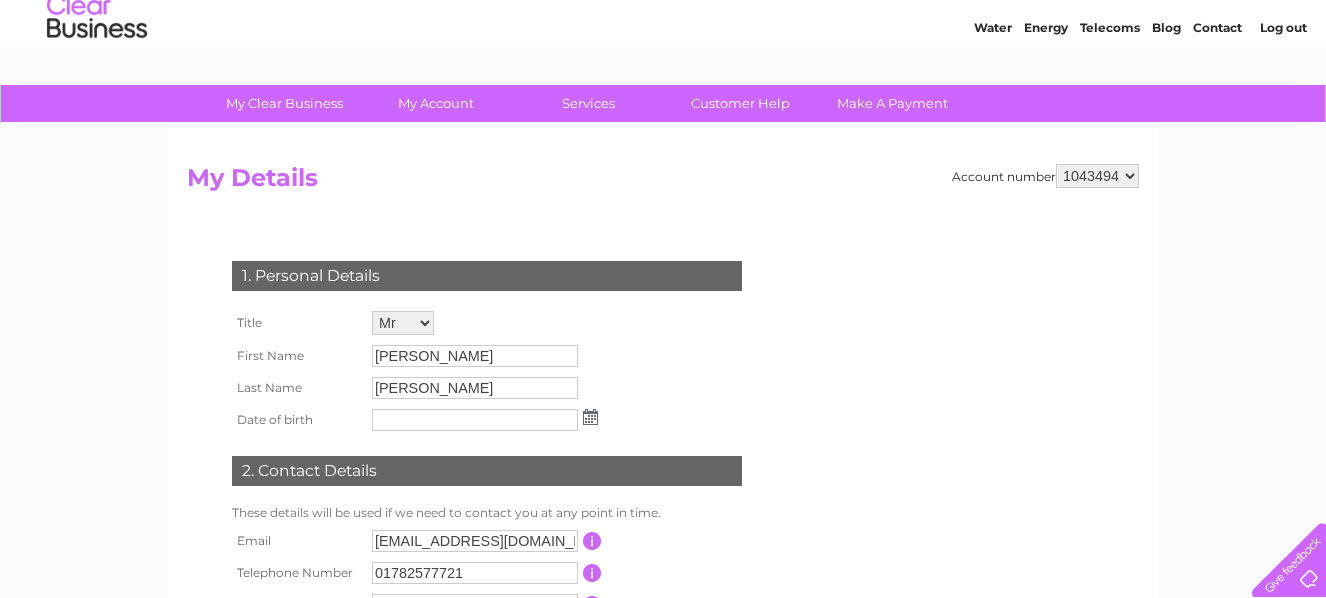 scroll, scrollTop: 100, scrollLeft: 0, axis: vertical 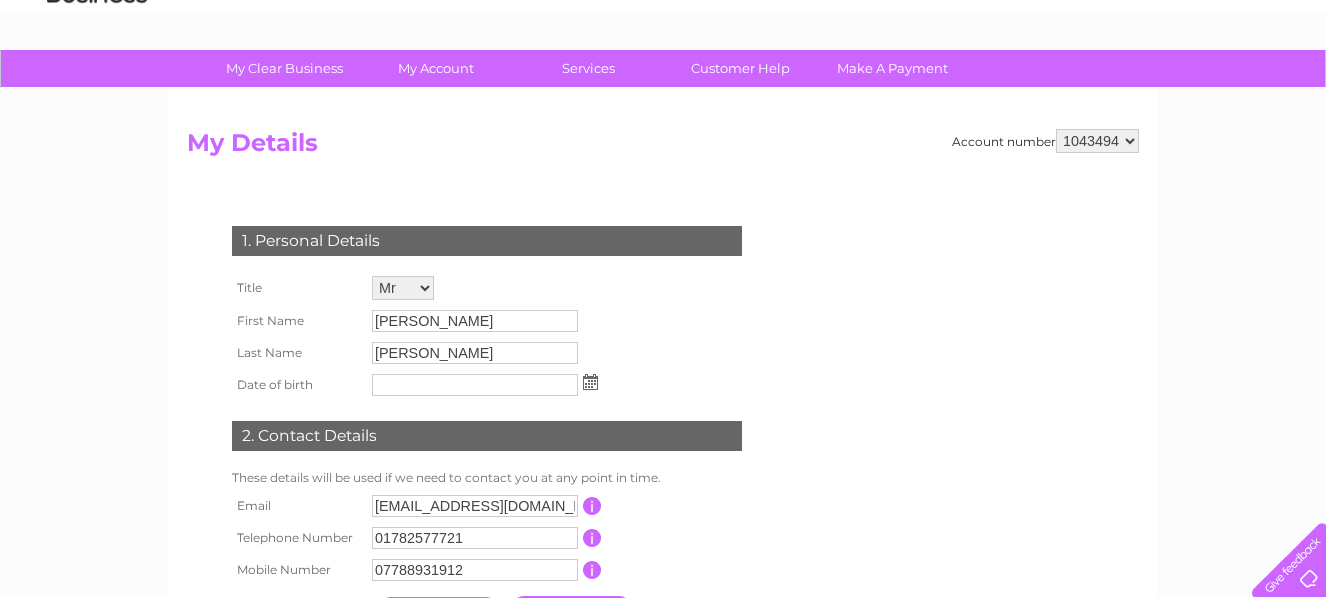 click at bounding box center (475, 385) 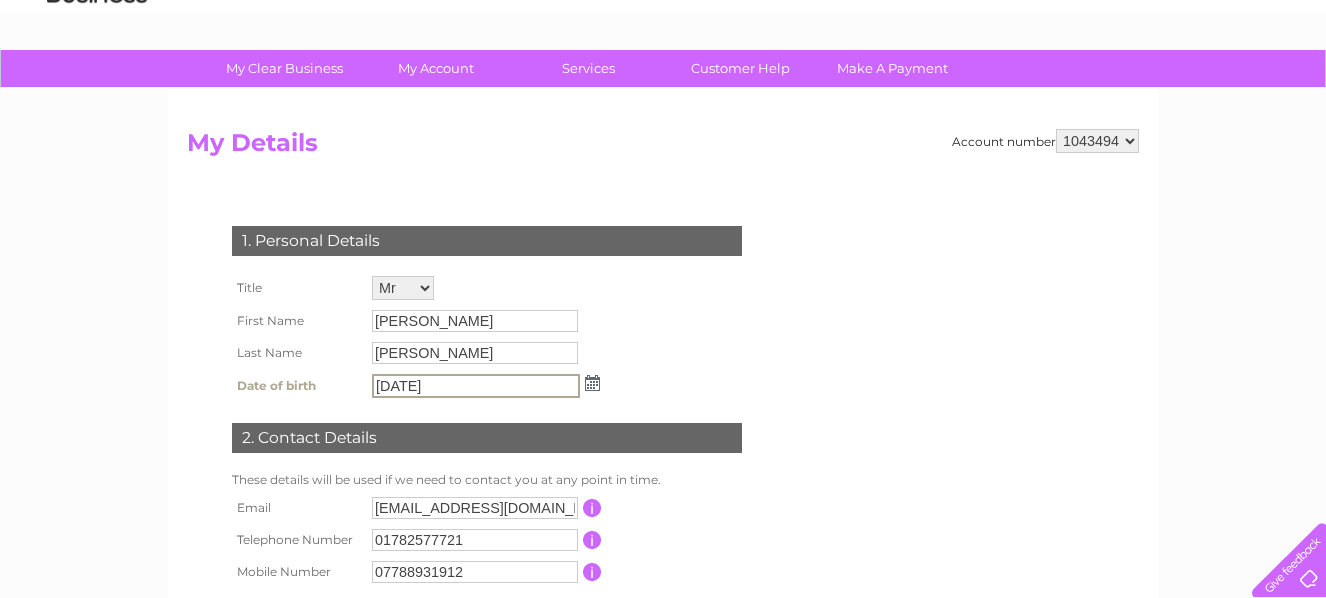 type on "09/06/1982" 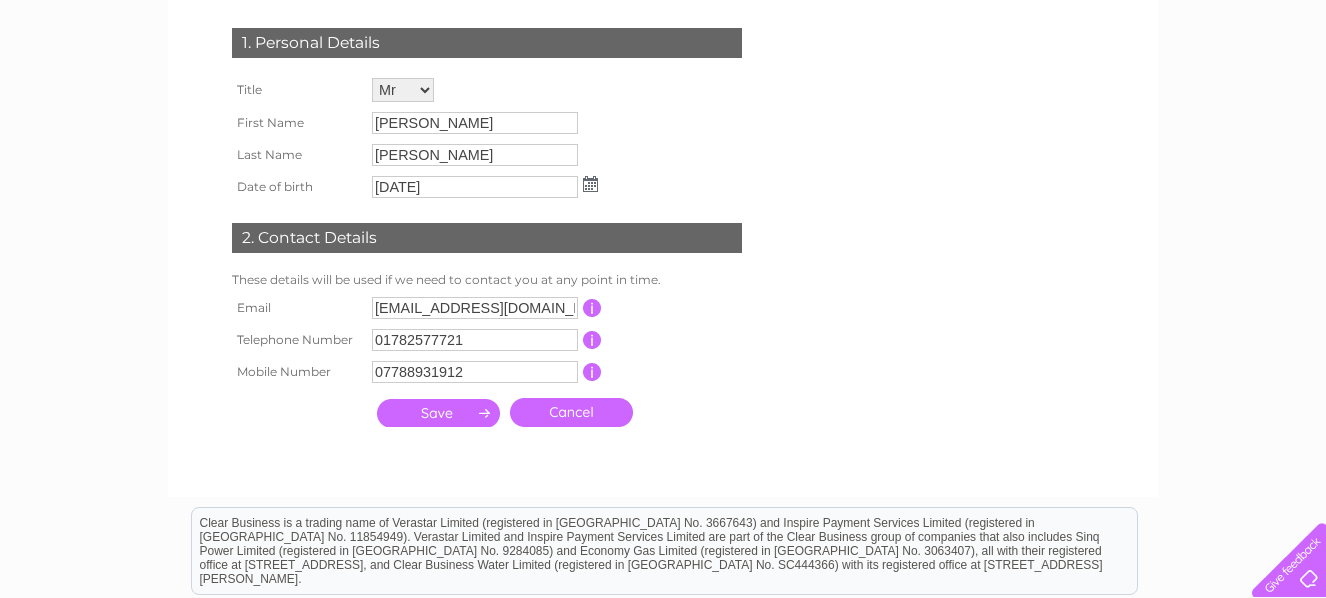 scroll, scrollTop: 300, scrollLeft: 0, axis: vertical 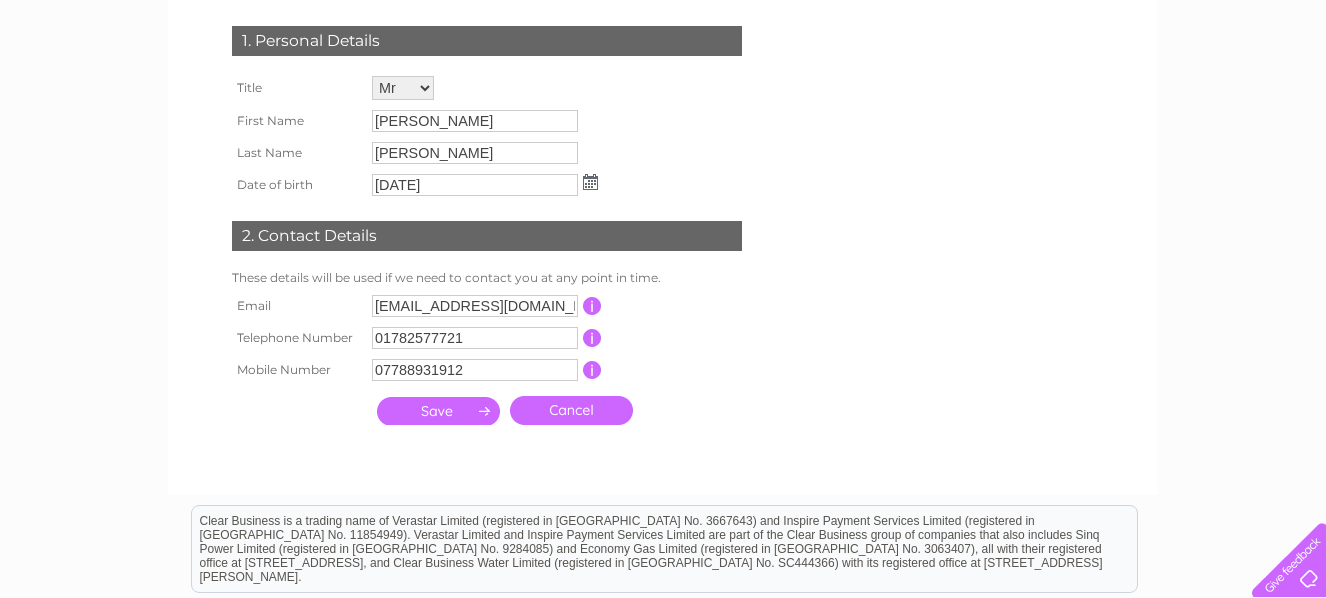 click on "01782577721" at bounding box center (475, 338) 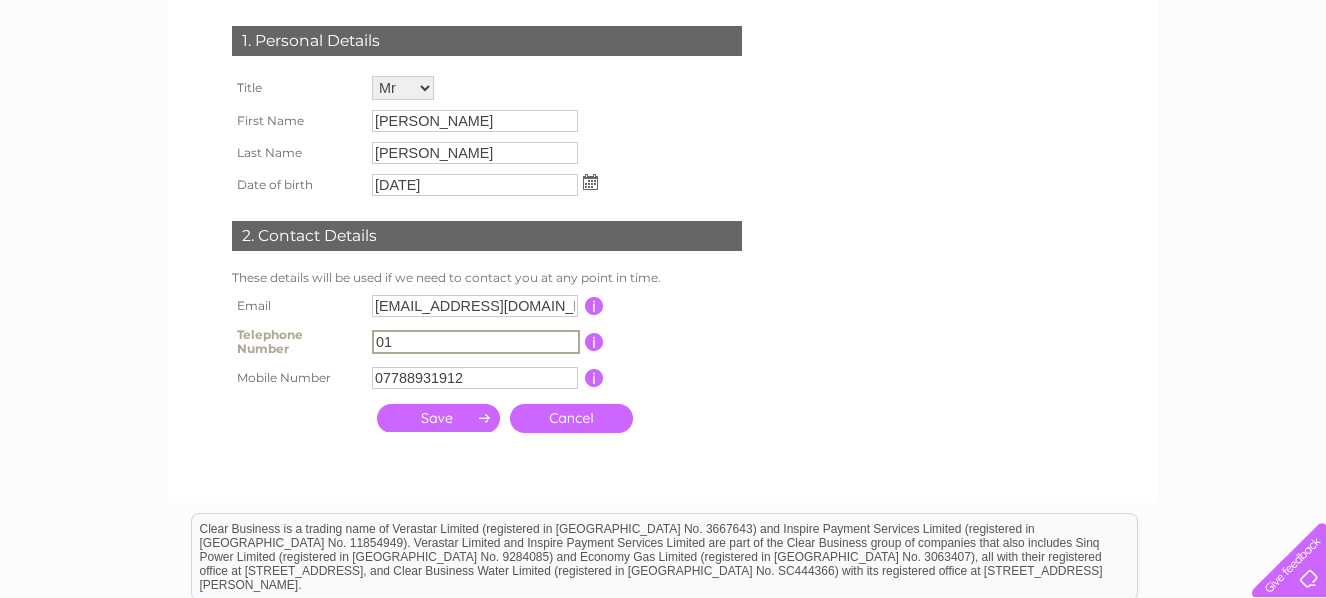 type on "0" 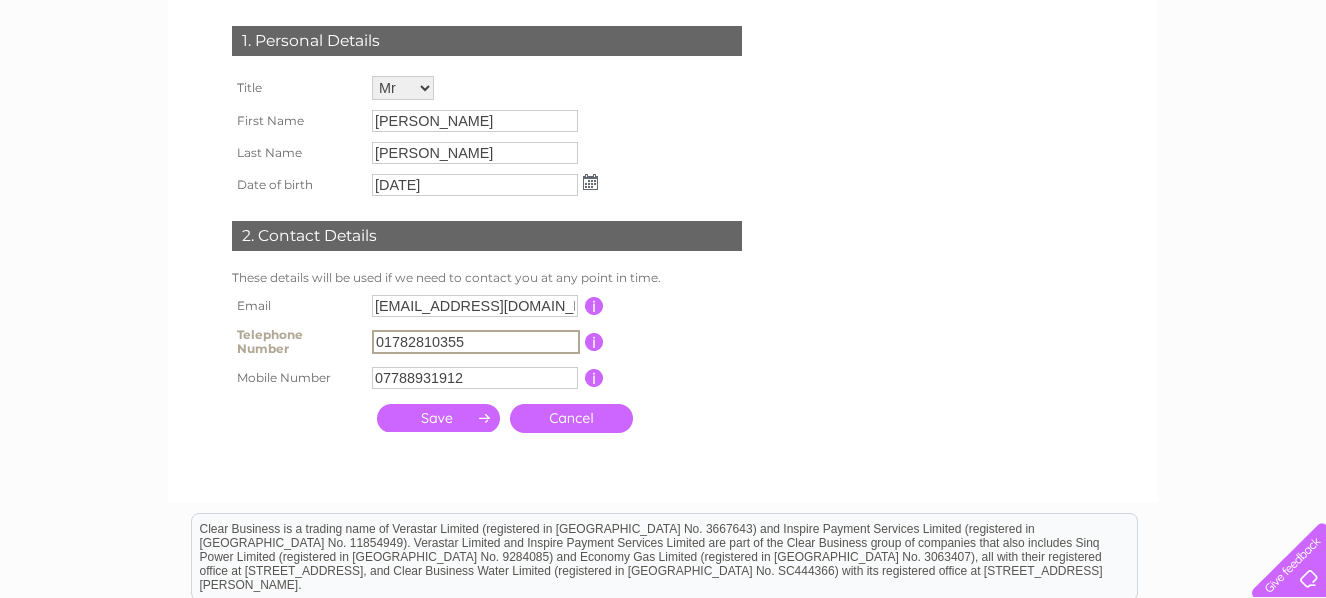 type on "01782810355" 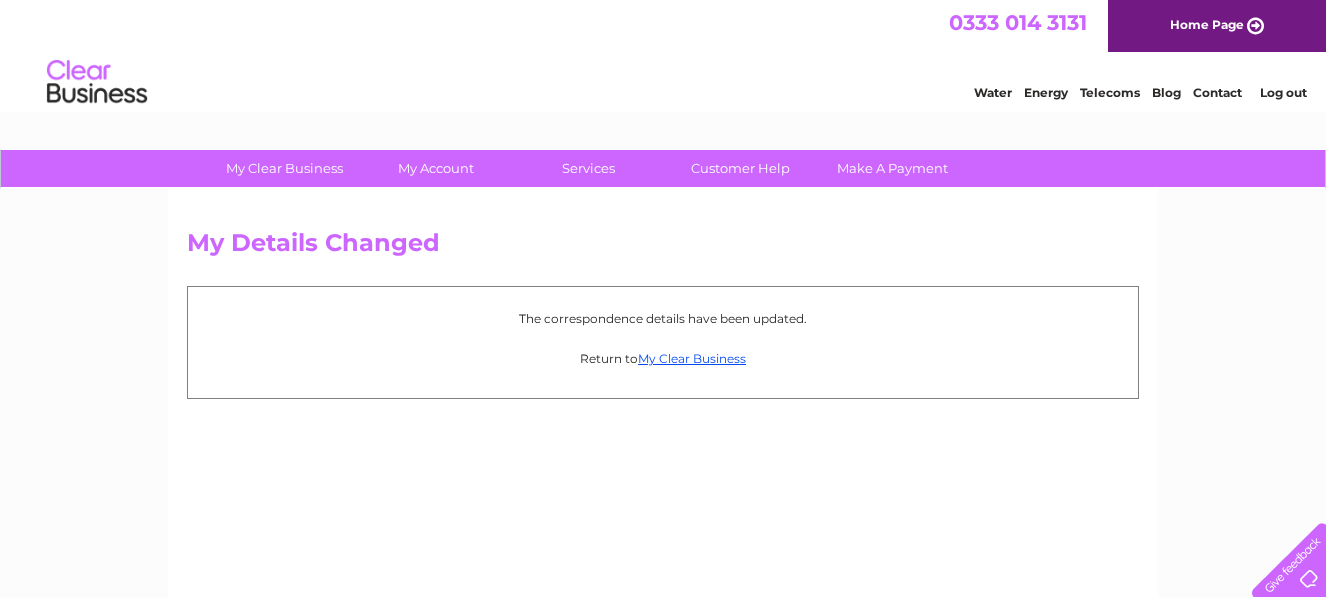scroll, scrollTop: 0, scrollLeft: 0, axis: both 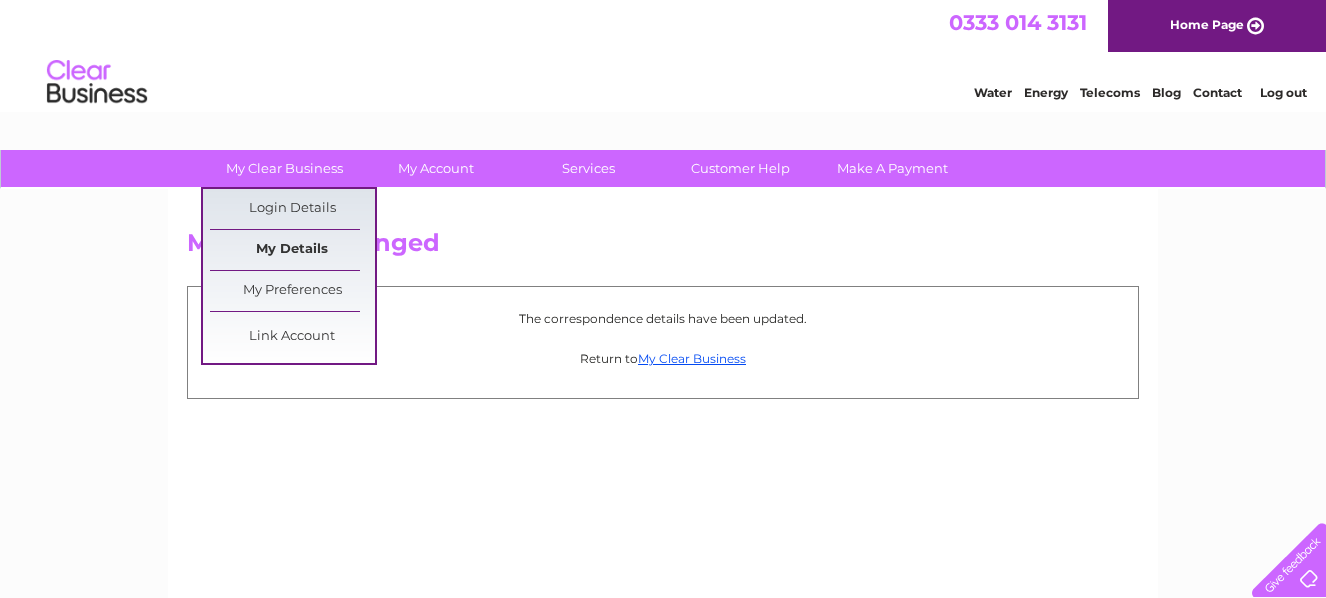 click on "My Details" at bounding box center [292, 250] 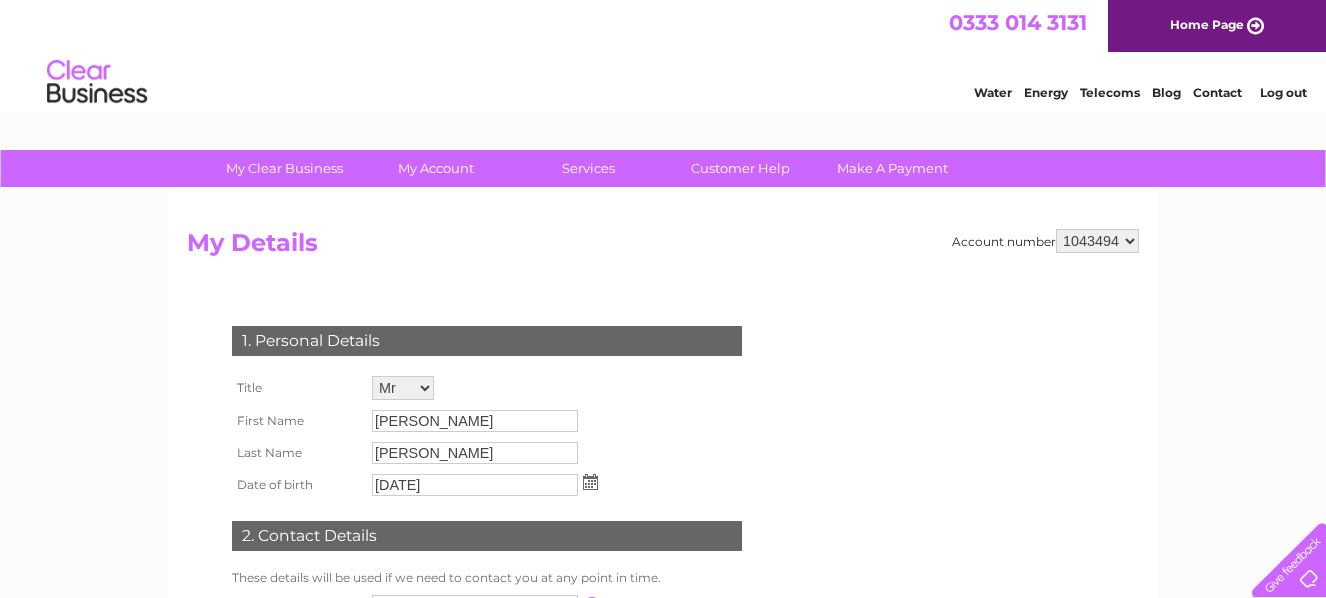 scroll, scrollTop: 0, scrollLeft: 0, axis: both 